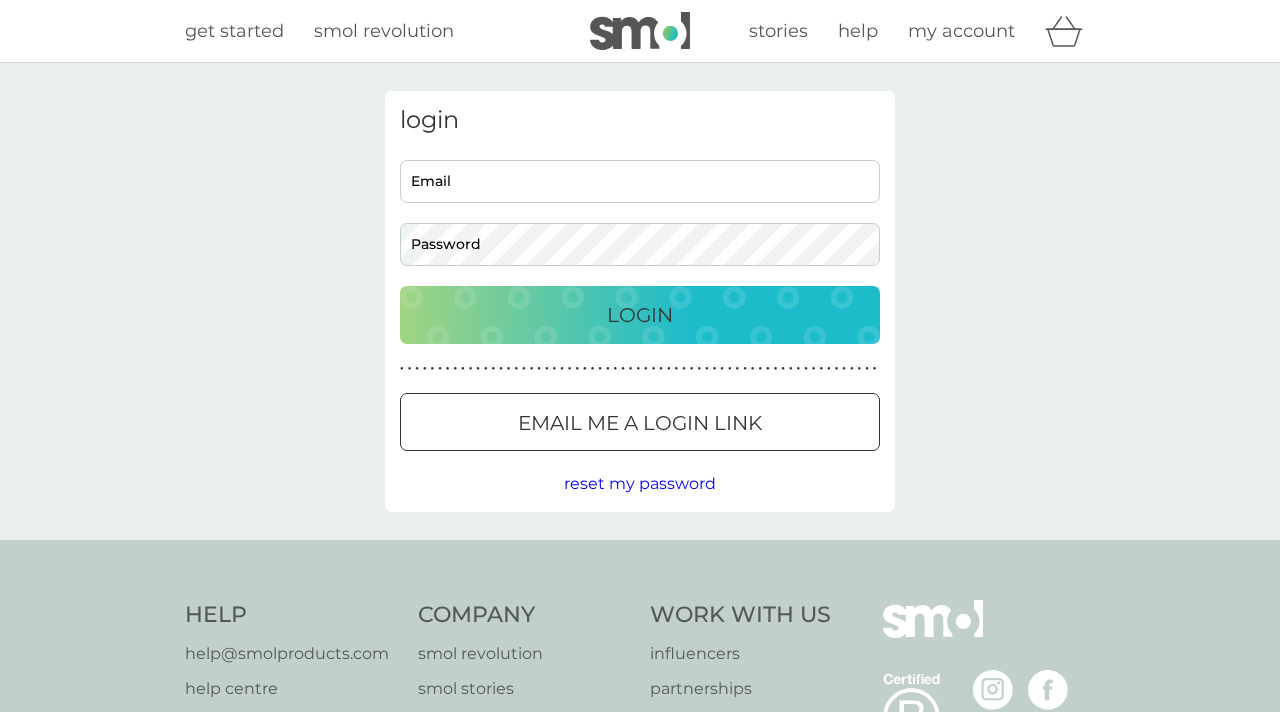 scroll, scrollTop: 0, scrollLeft: 0, axis: both 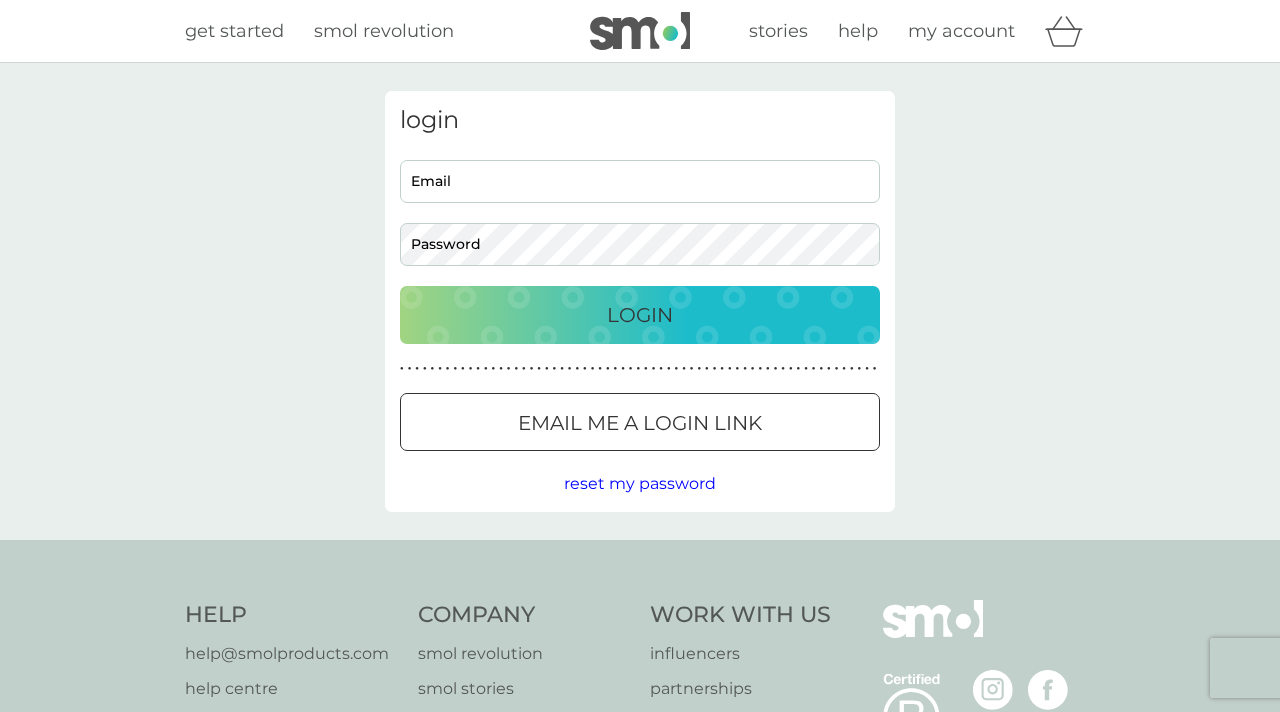type on "info@runawayentertainment.com" 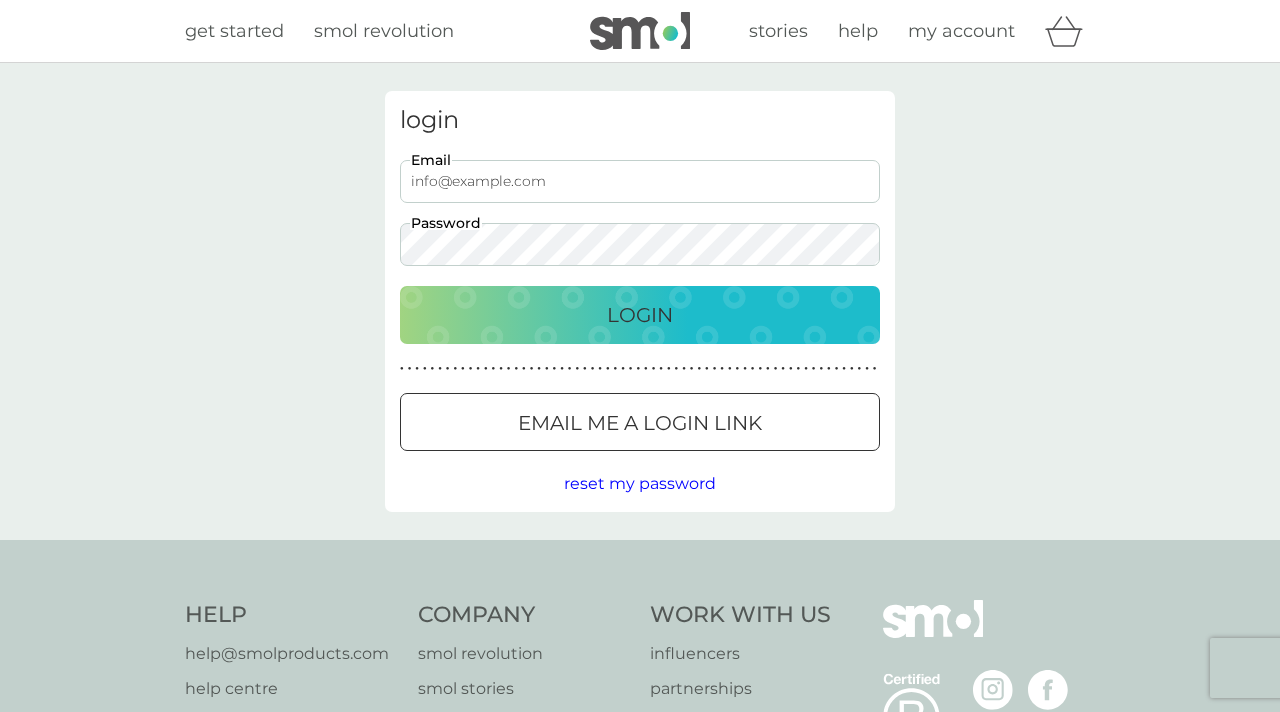 click on "info@runawayentertainment.com" at bounding box center [640, 181] 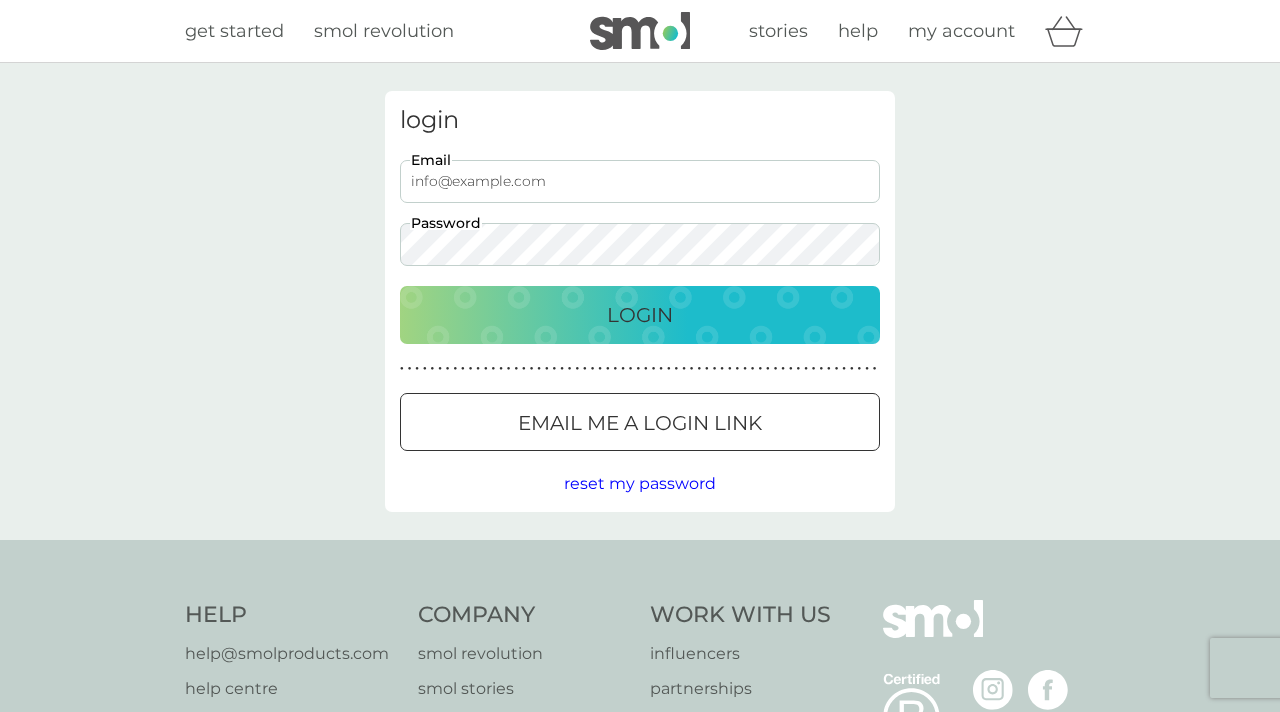 click on "Login" at bounding box center [640, 315] 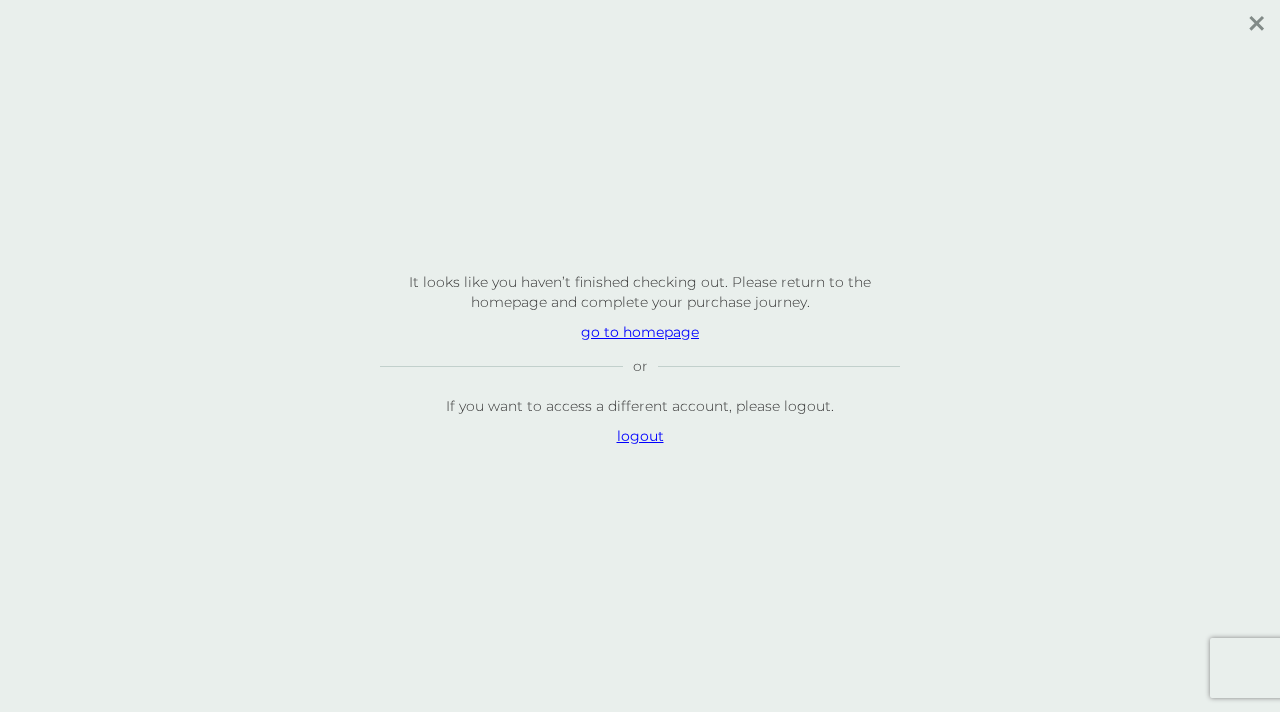 scroll, scrollTop: 0, scrollLeft: 0, axis: both 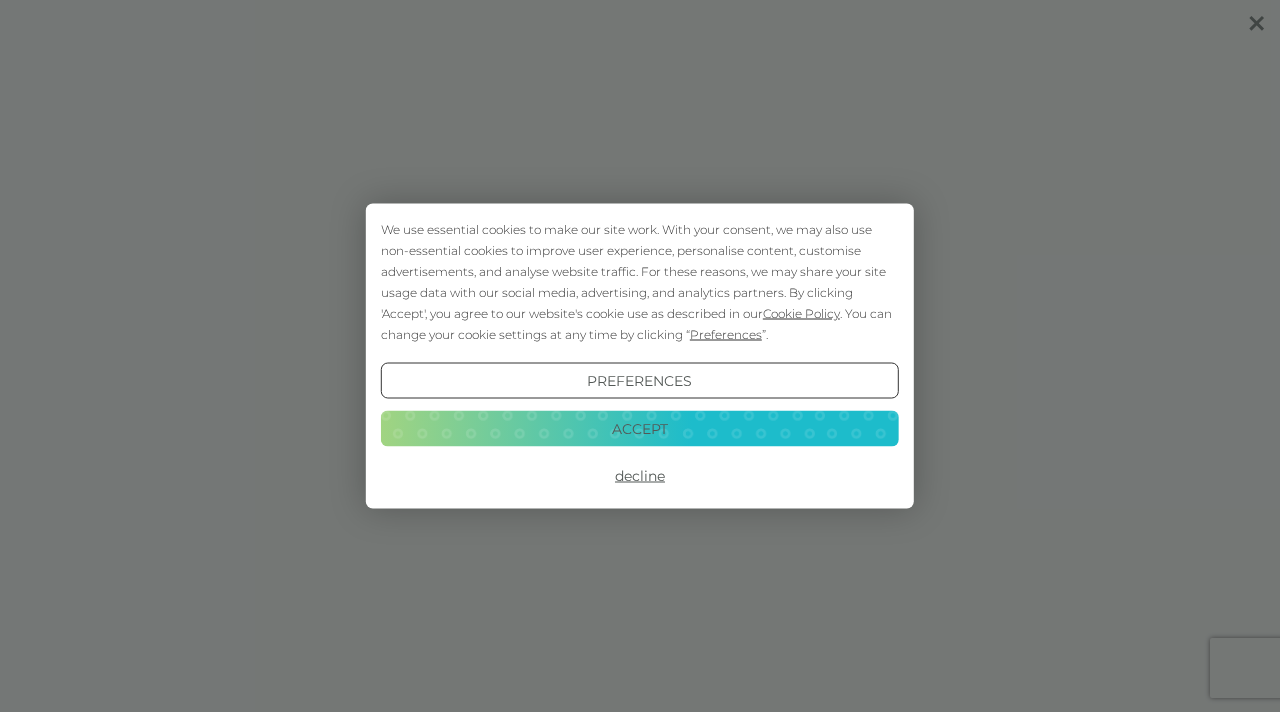 click on "Accept" at bounding box center [640, 428] 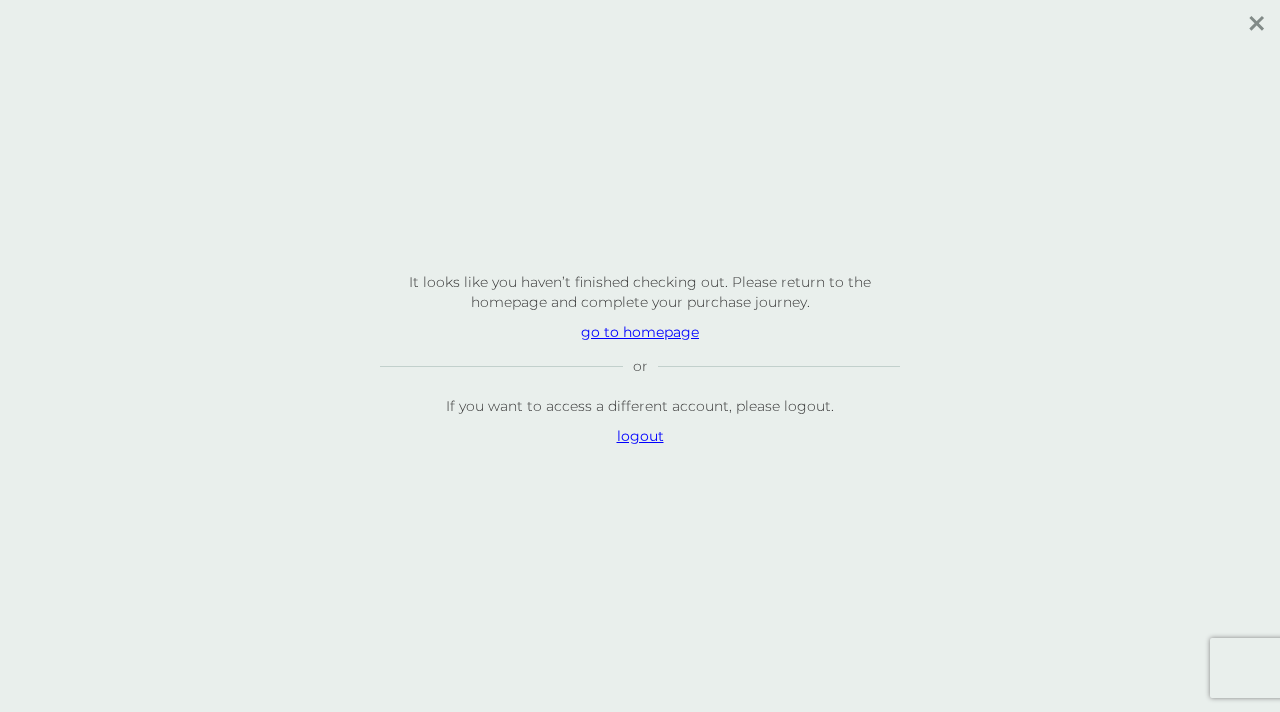 click on "logout" at bounding box center (640, 436) 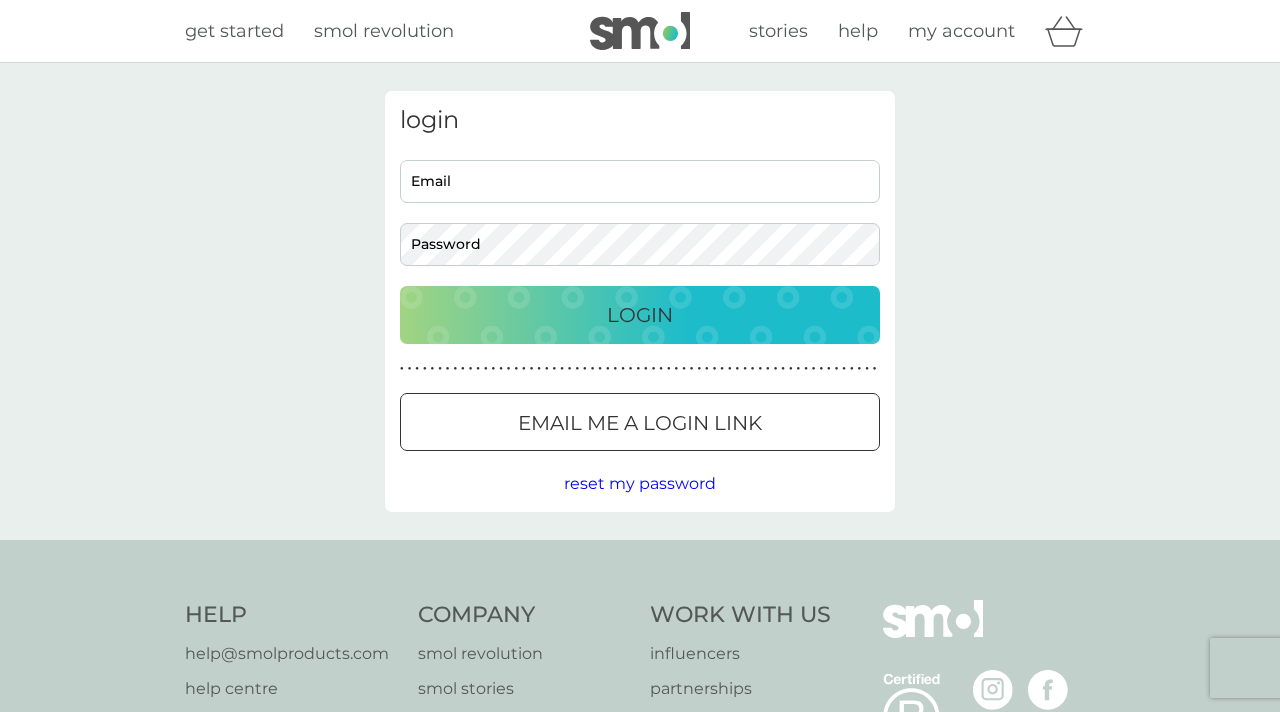 click on "Email" at bounding box center (640, 181) 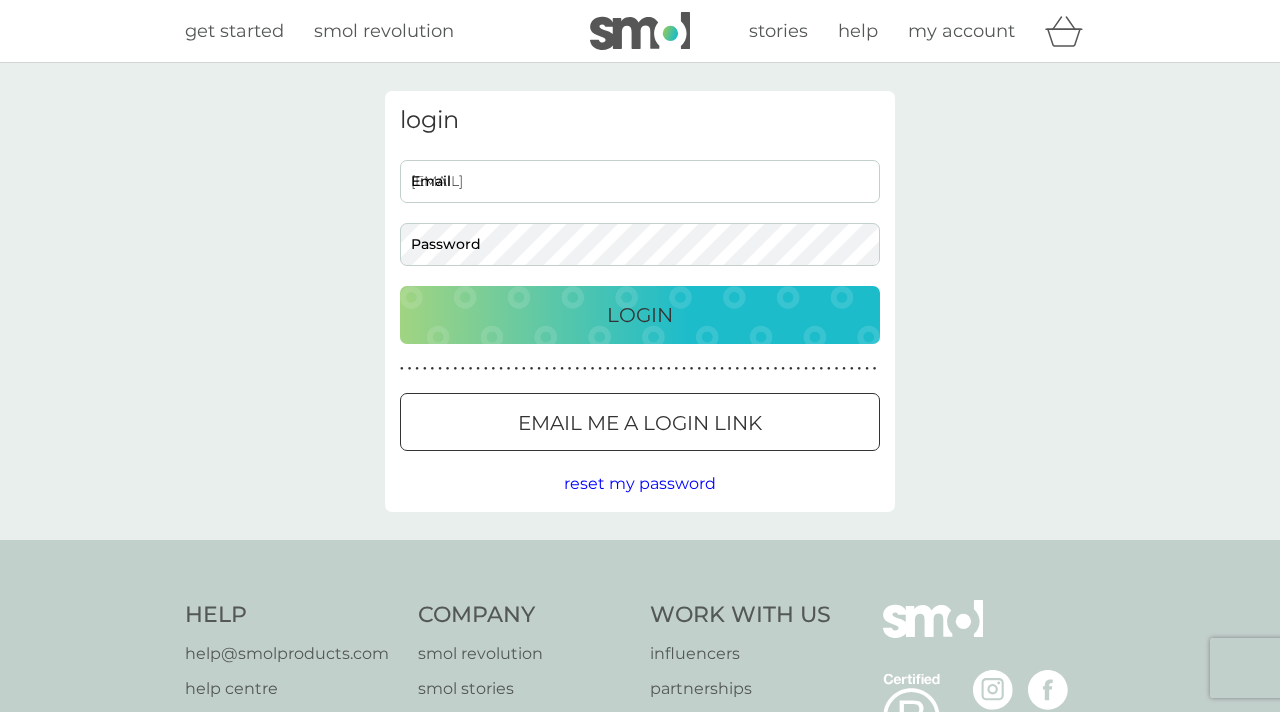scroll, scrollTop: 0, scrollLeft: 0, axis: both 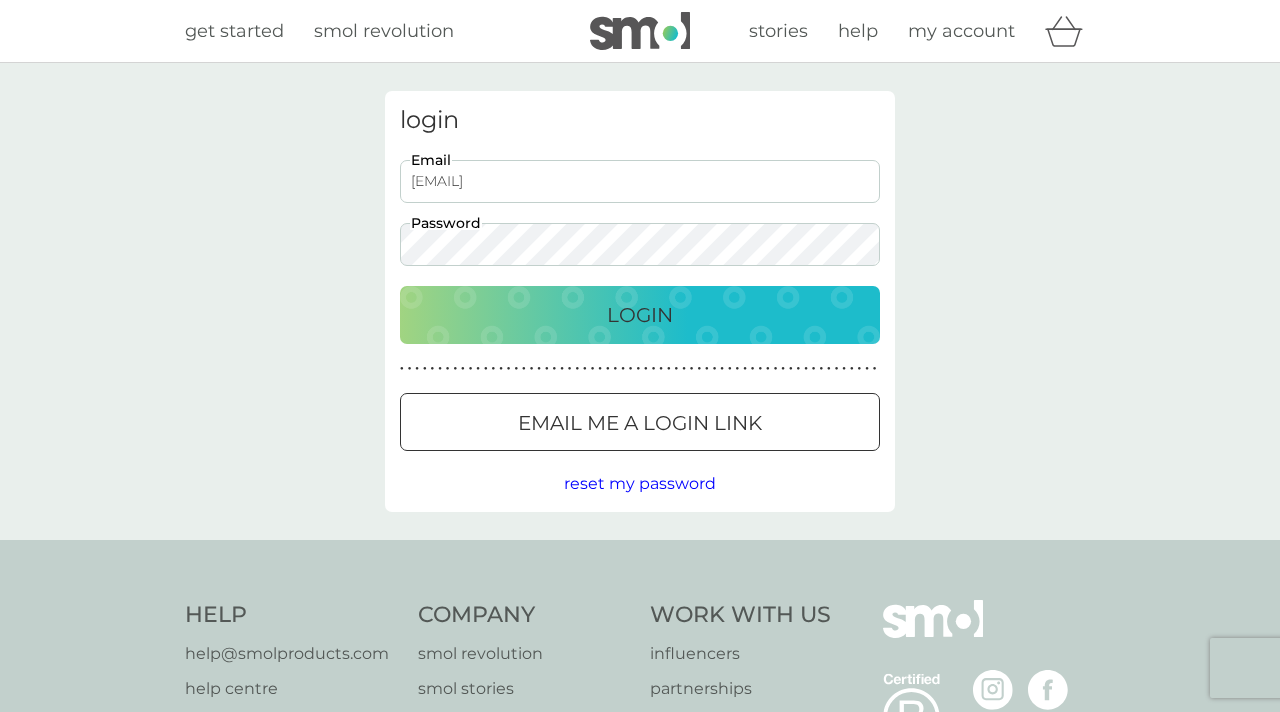 click on "Login" at bounding box center [640, 315] 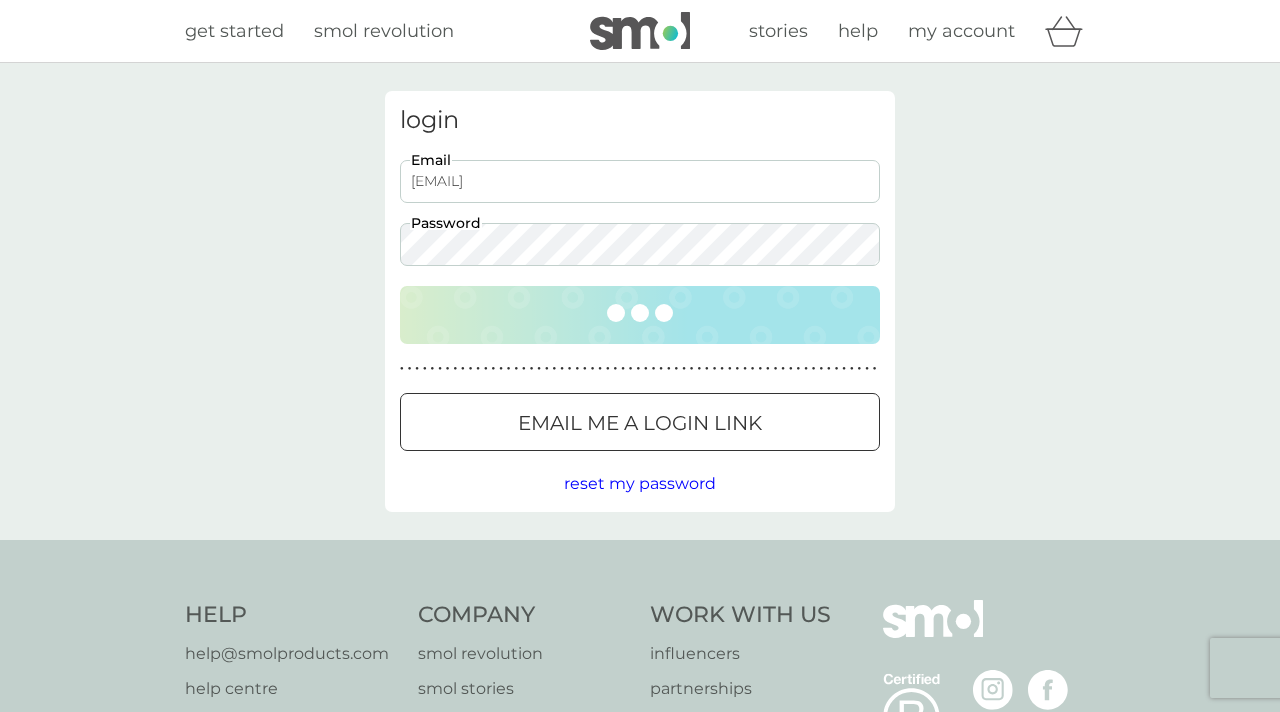 scroll, scrollTop: 0, scrollLeft: 0, axis: both 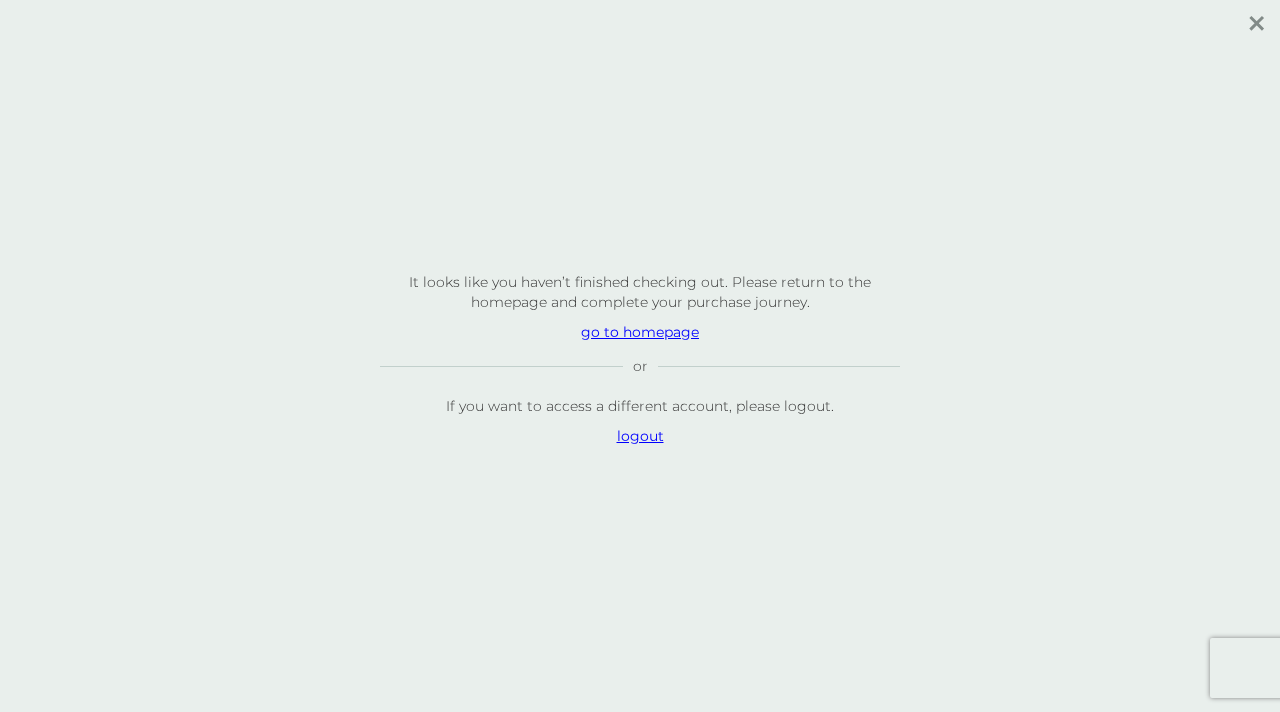 click on "go to homepage" at bounding box center (640, 332) 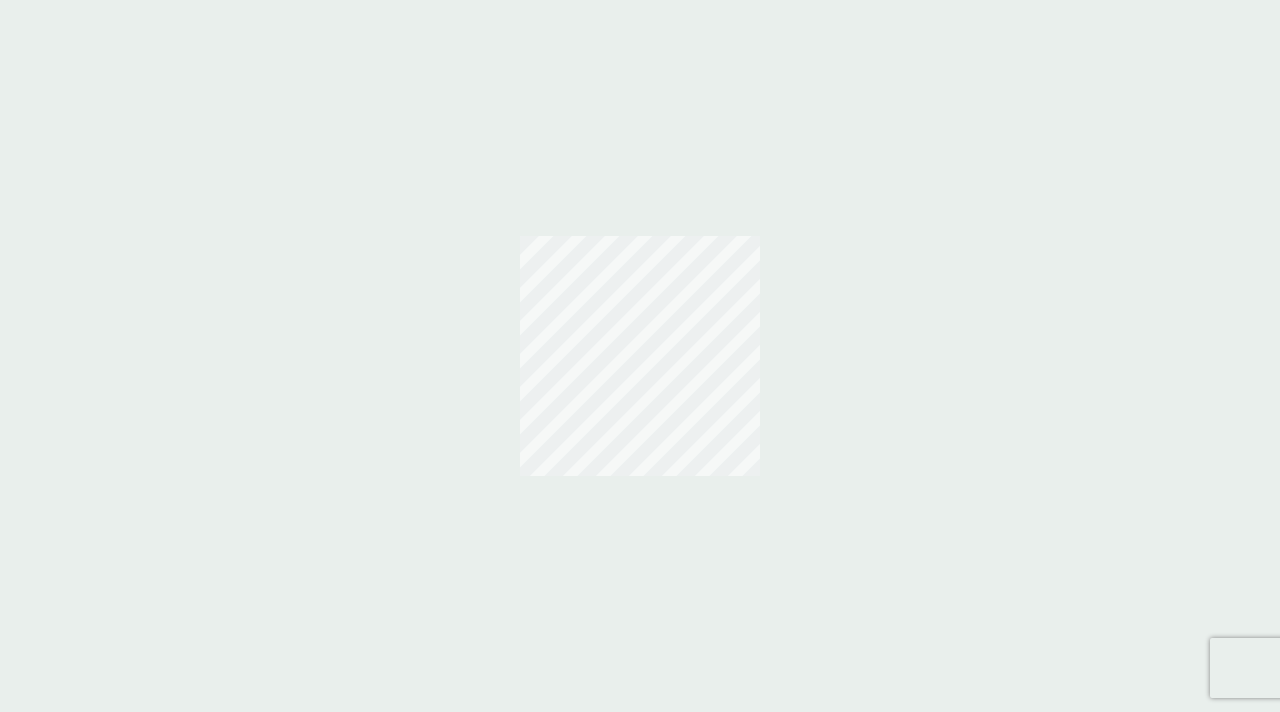 scroll, scrollTop: 0, scrollLeft: 0, axis: both 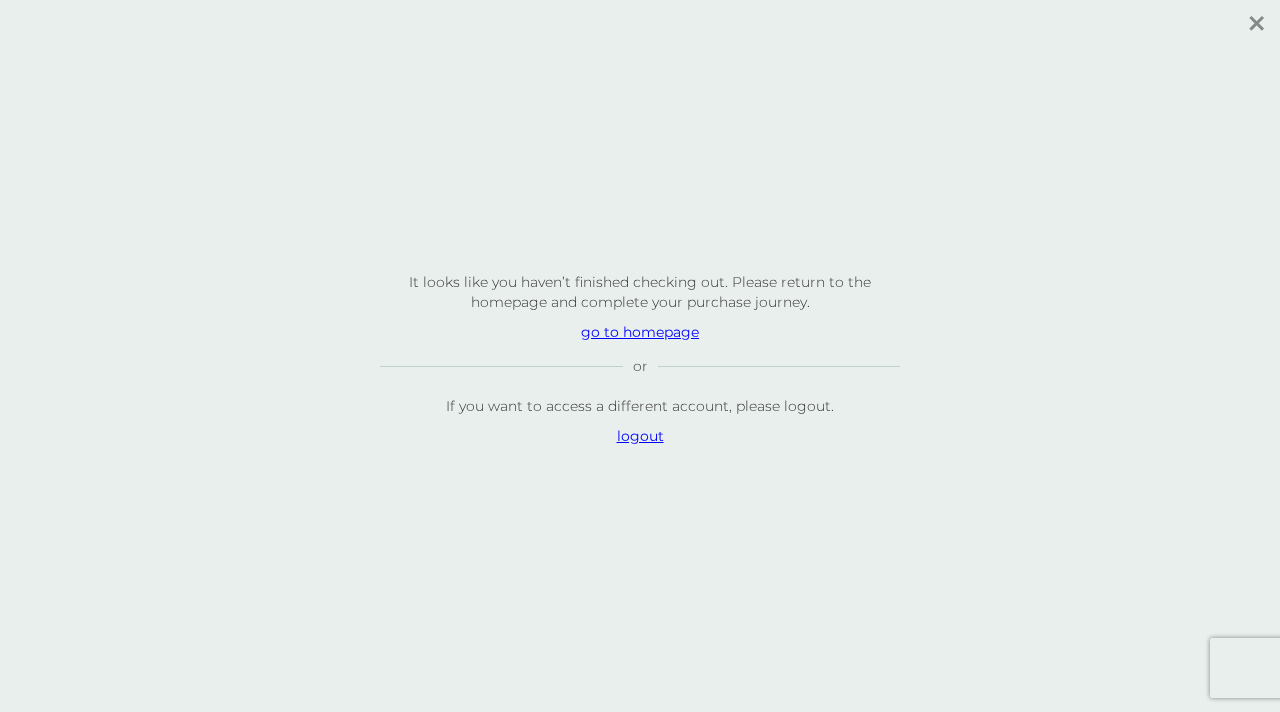 click on "go to homepage" at bounding box center [640, 332] 